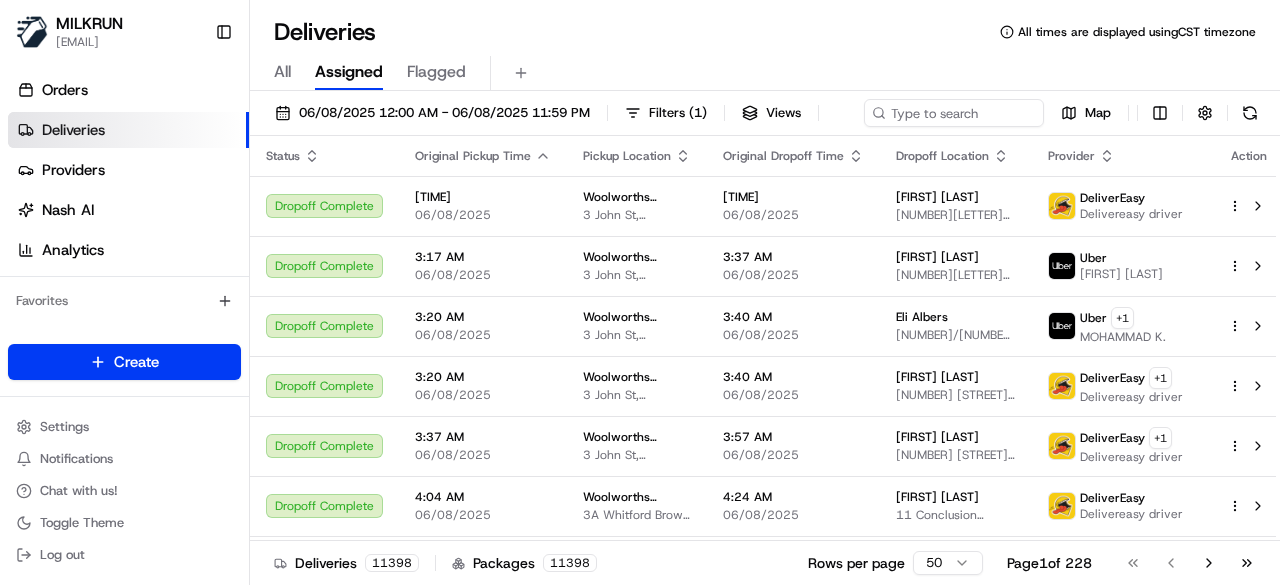 scroll, scrollTop: 0, scrollLeft: 0, axis: both 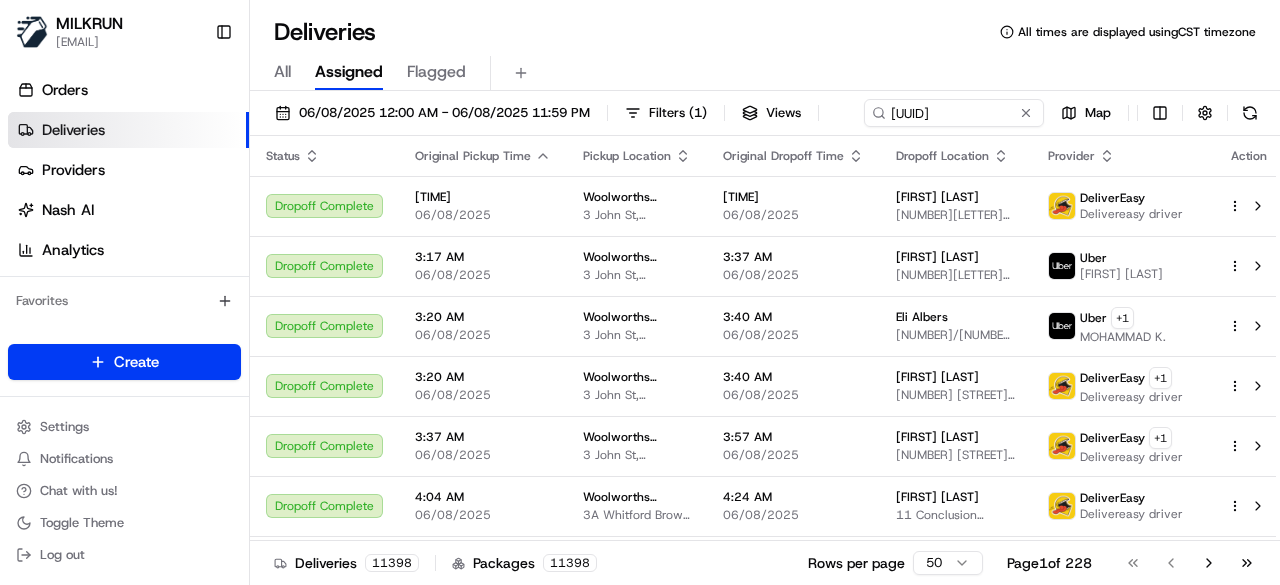 type on "ea5f6820-f942-4d0f-8429-d0878d240c4a" 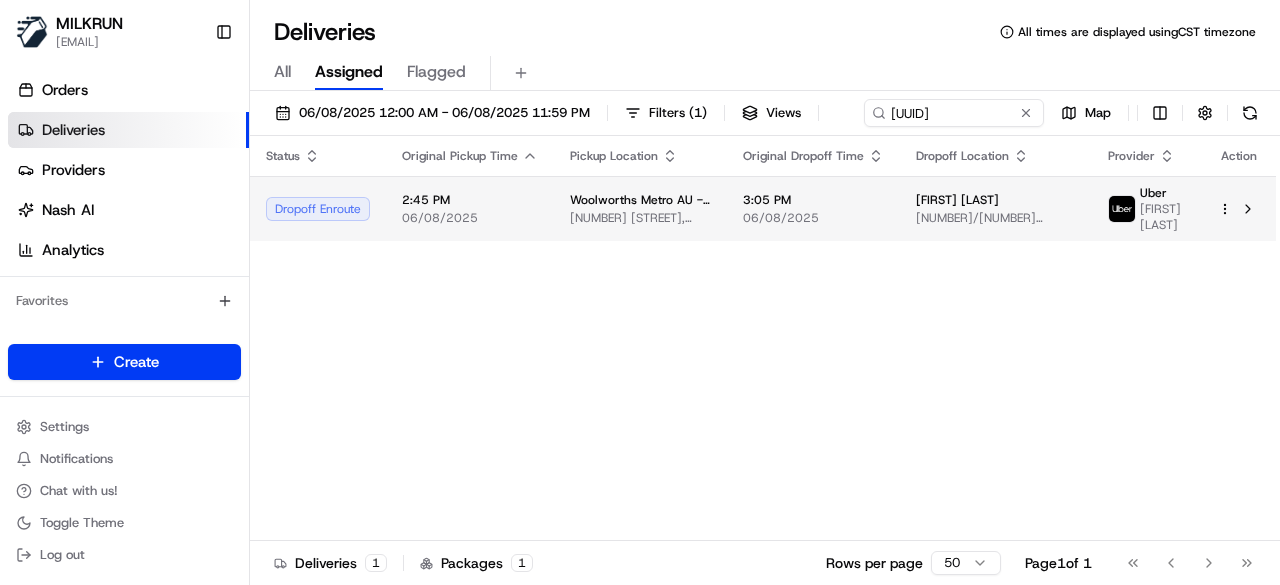 click on "Status Original Pickup Time Pickup Location Original Dropoff Time Dropoff Location Provider Action Dropoff Enroute 2:45 PM 06/08/2025 Woolworths Metro AU - Kelvin Grove CNV 57 Musk Ave, Kelvin Grove, QLD 4059, AU 3:05 PM 06/08/2025 Matthew Harris 20/51 Gibb St, Kelvin Grove, QLD 4059, AU Uber DANIELA G." at bounding box center (763, 338) 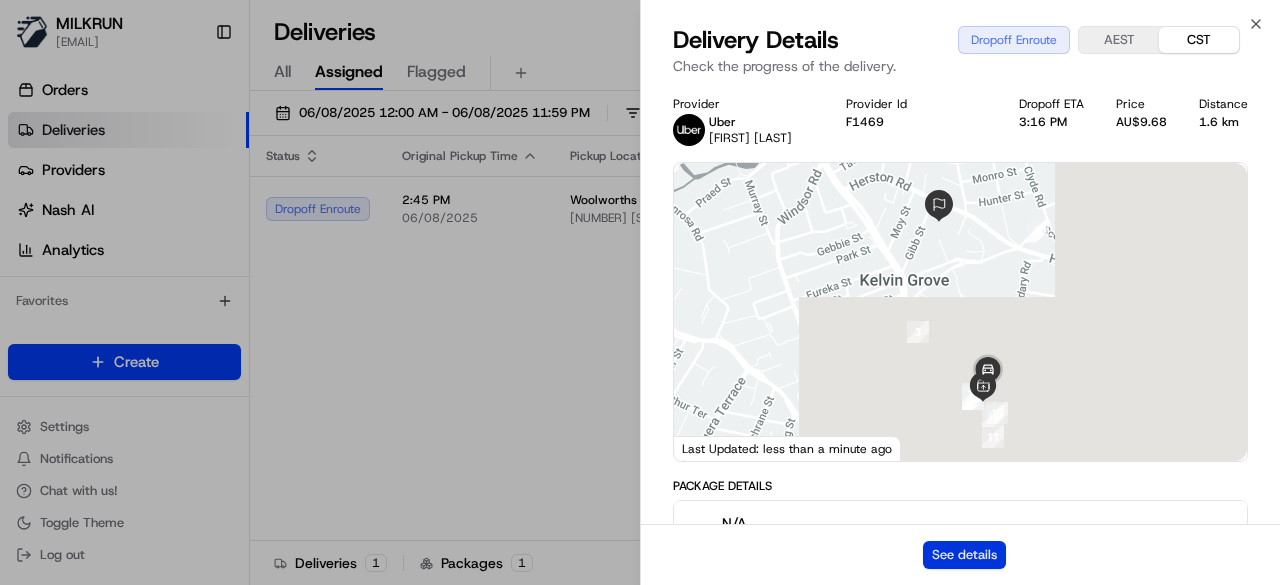 click on "See details" at bounding box center (964, 555) 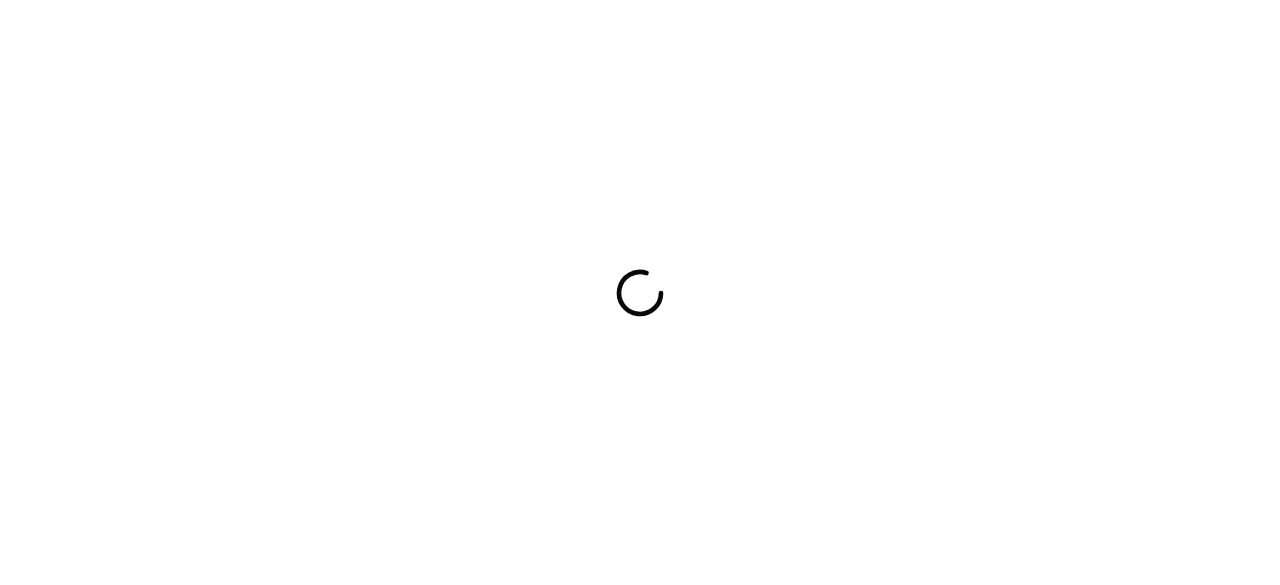 scroll, scrollTop: 0, scrollLeft: 0, axis: both 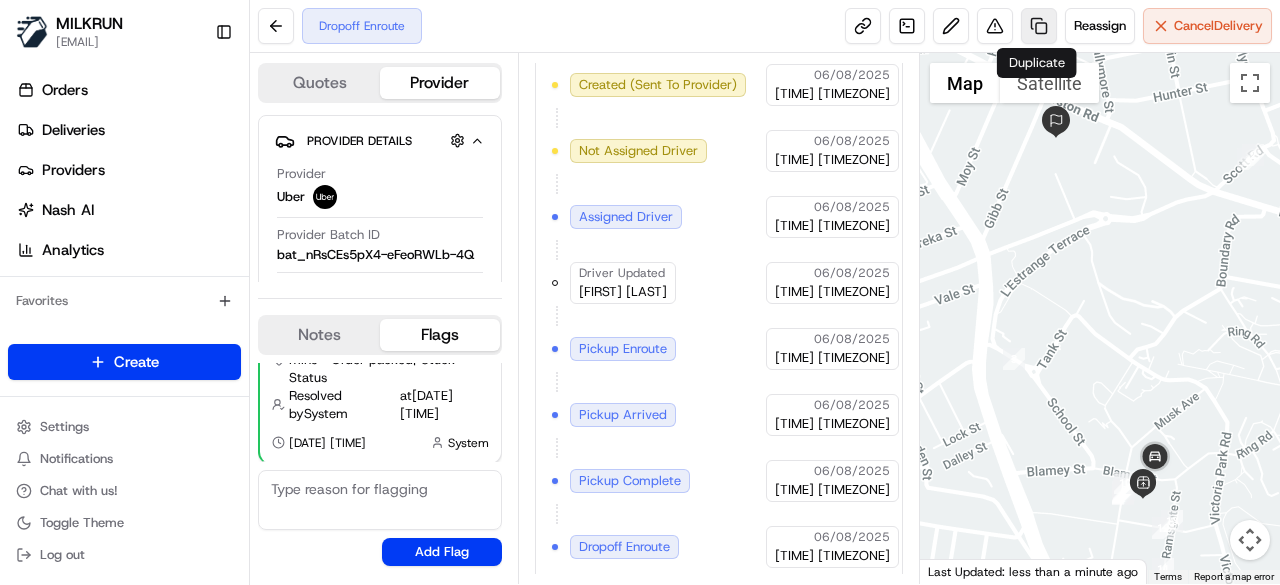click at bounding box center [1039, 26] 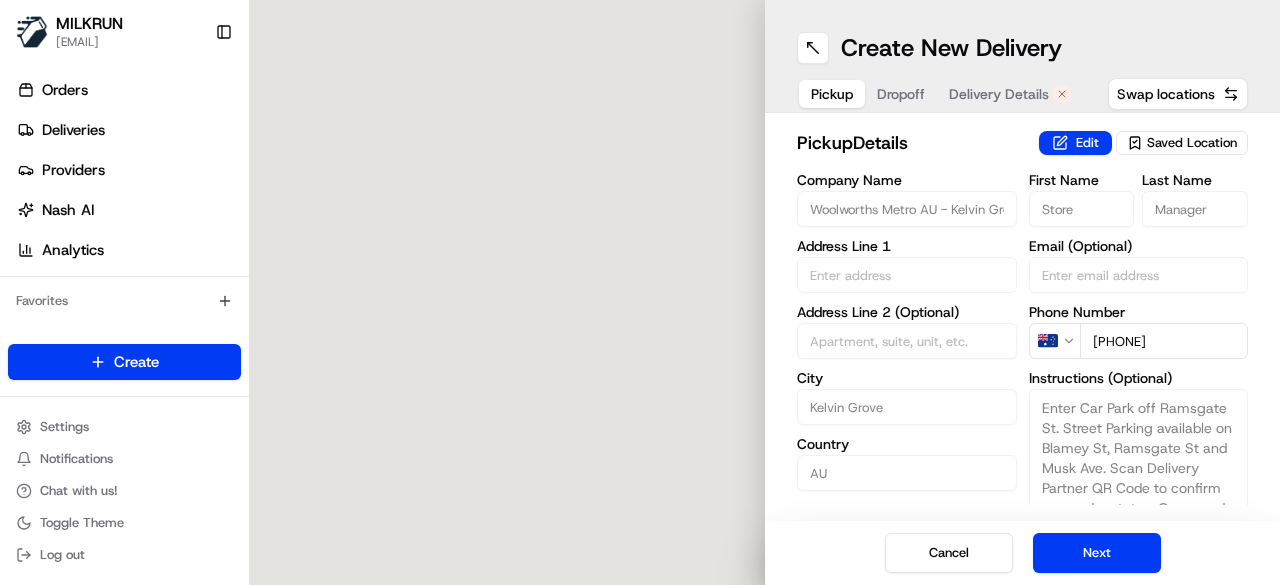 type on "[NUMBER] [STREET]" 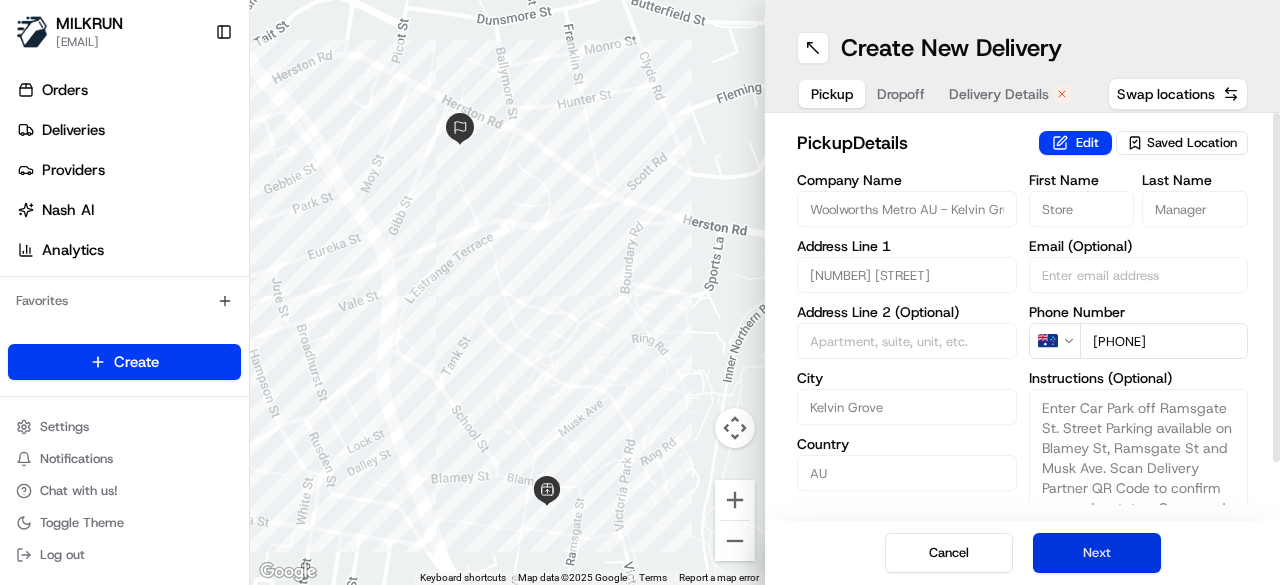 click on "Next" at bounding box center [1097, 553] 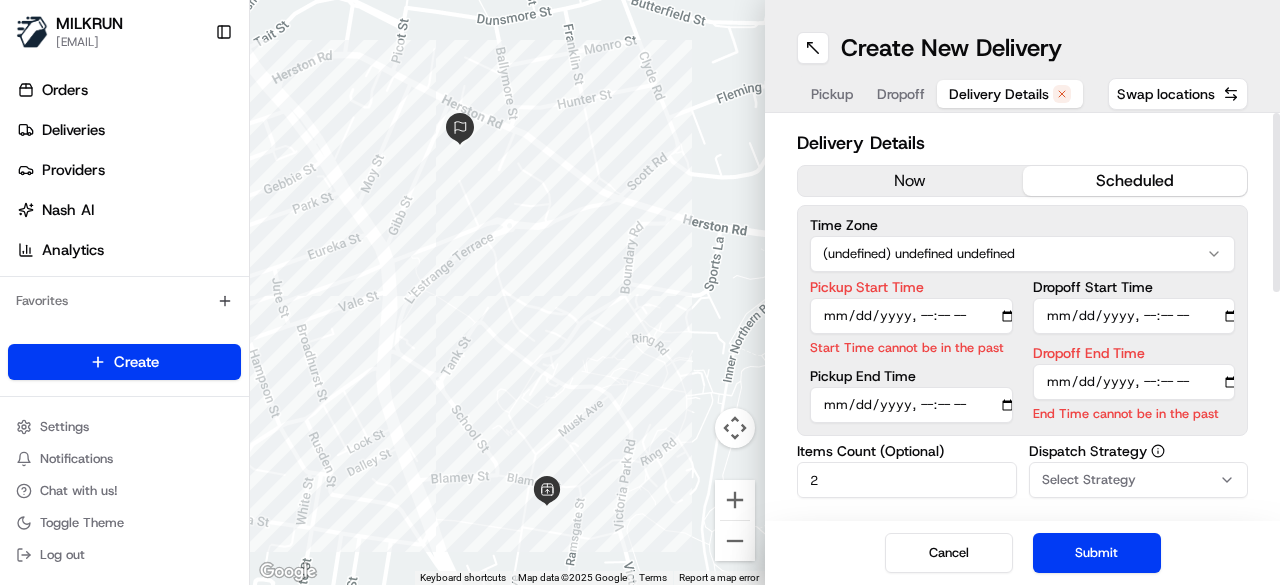 click on "now" at bounding box center [910, 181] 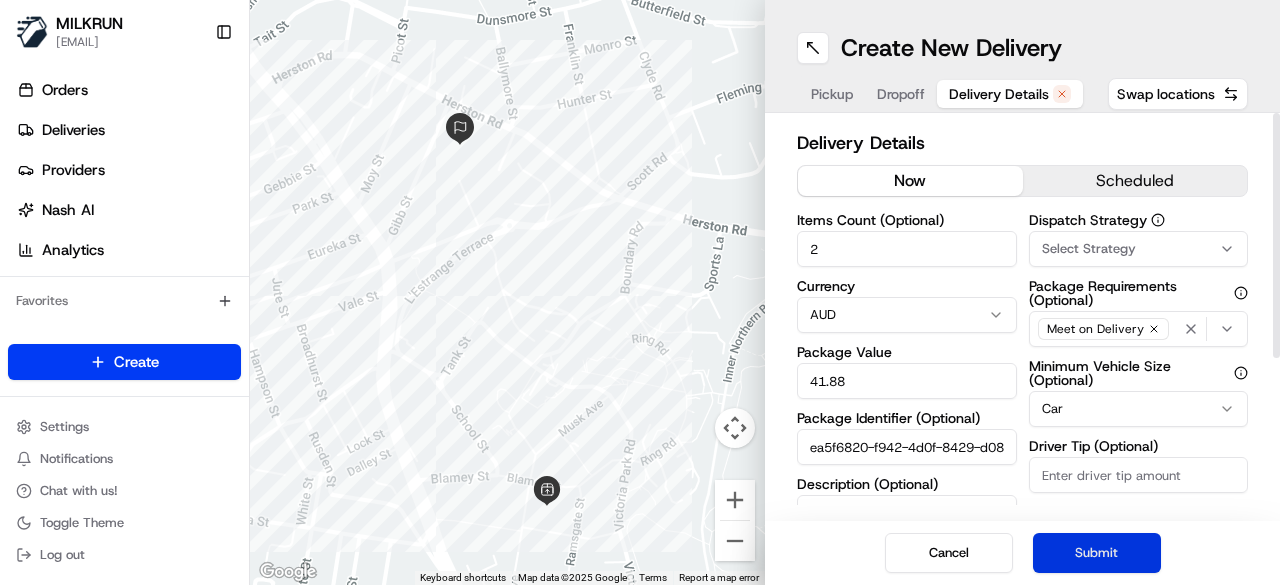 click on "Submit" at bounding box center (1097, 553) 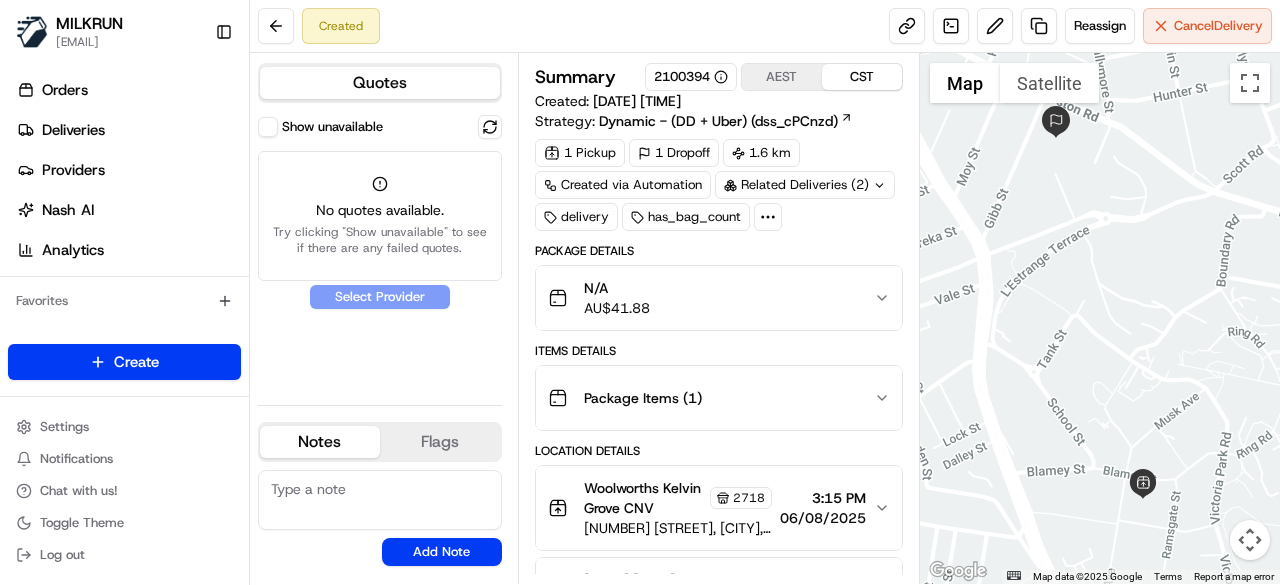 click on "Show unavailable" at bounding box center (268, 127) 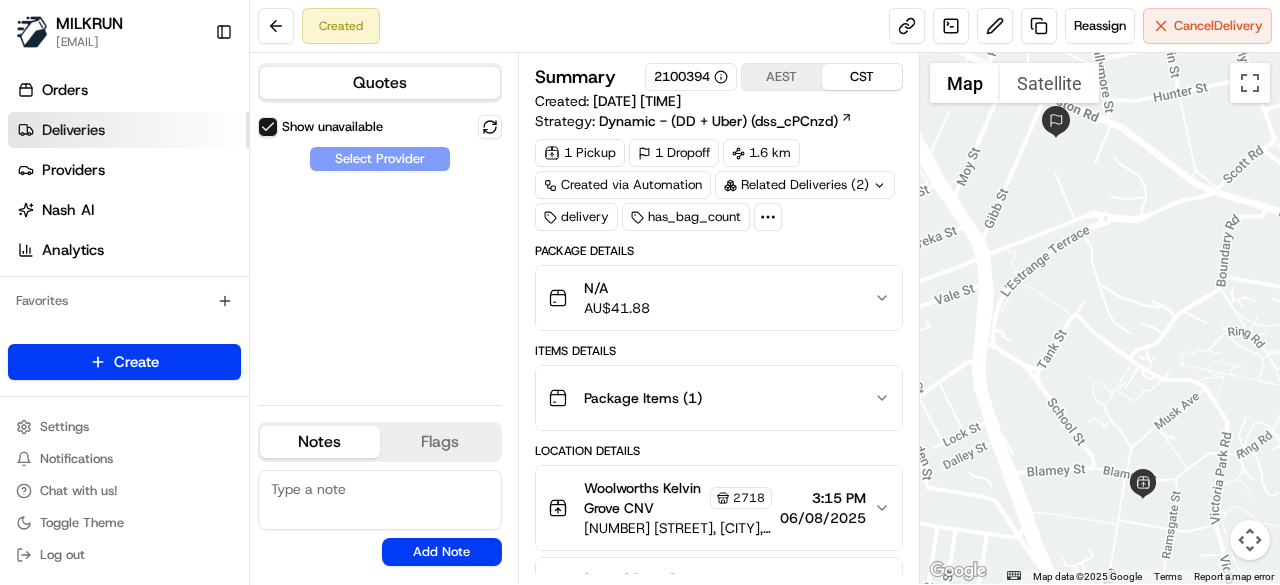 click on "Deliveries" at bounding box center [128, 130] 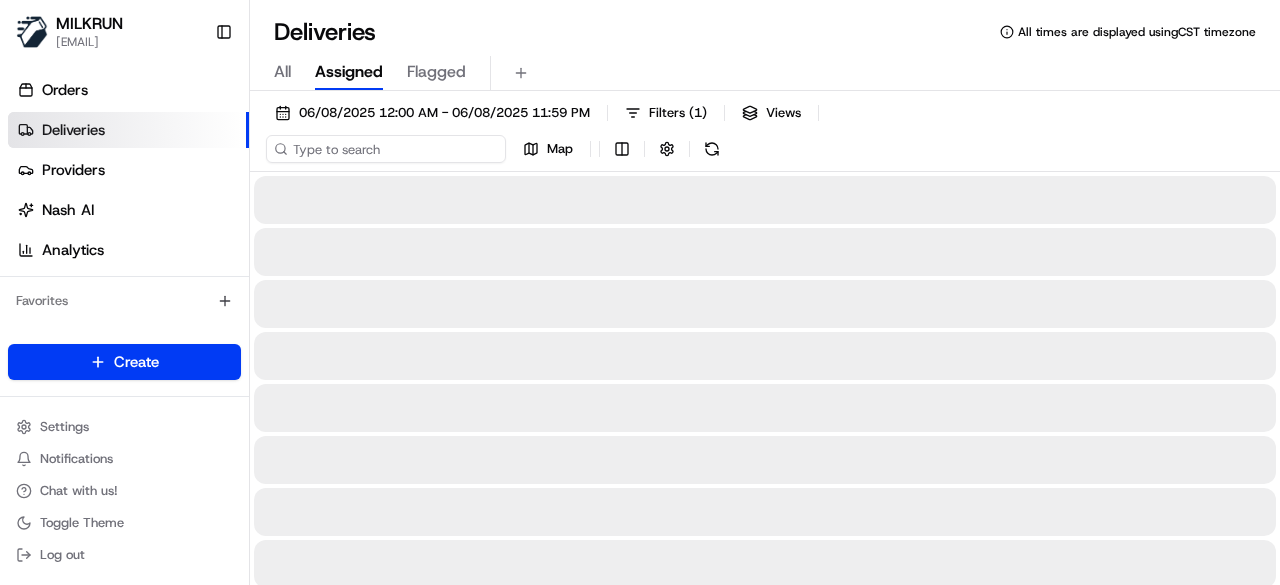 click on "06/08/2025 12:00 AM - 06/08/2025 11:59 PM Filters ( 1 ) Views Map" at bounding box center (765, 135) 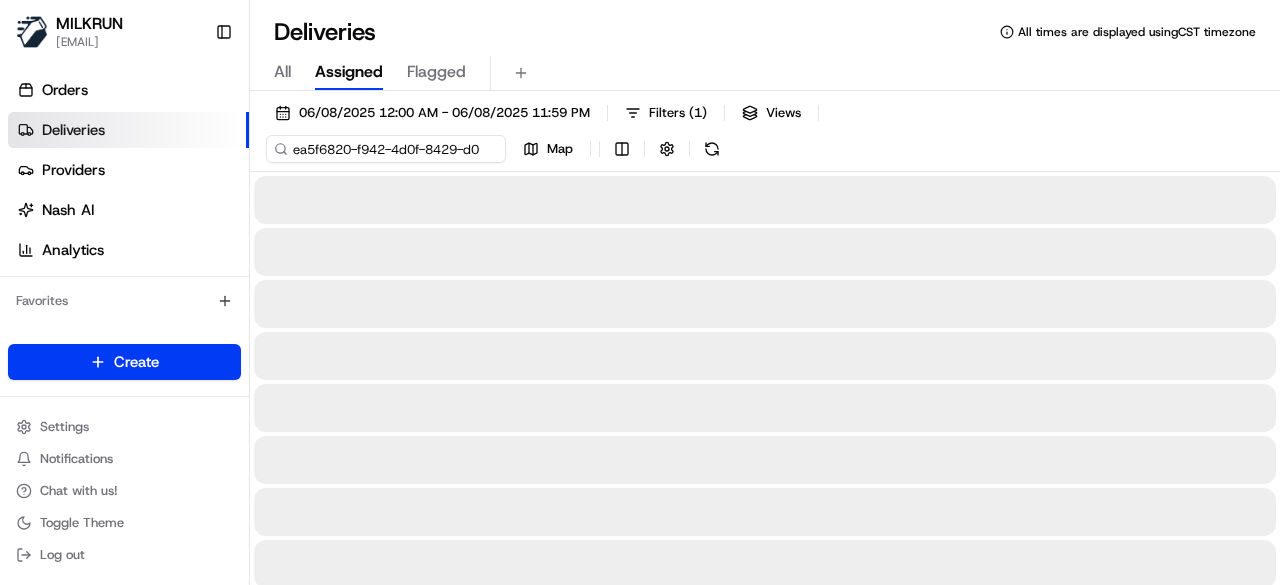 scroll, scrollTop: 0, scrollLeft: 90, axis: horizontal 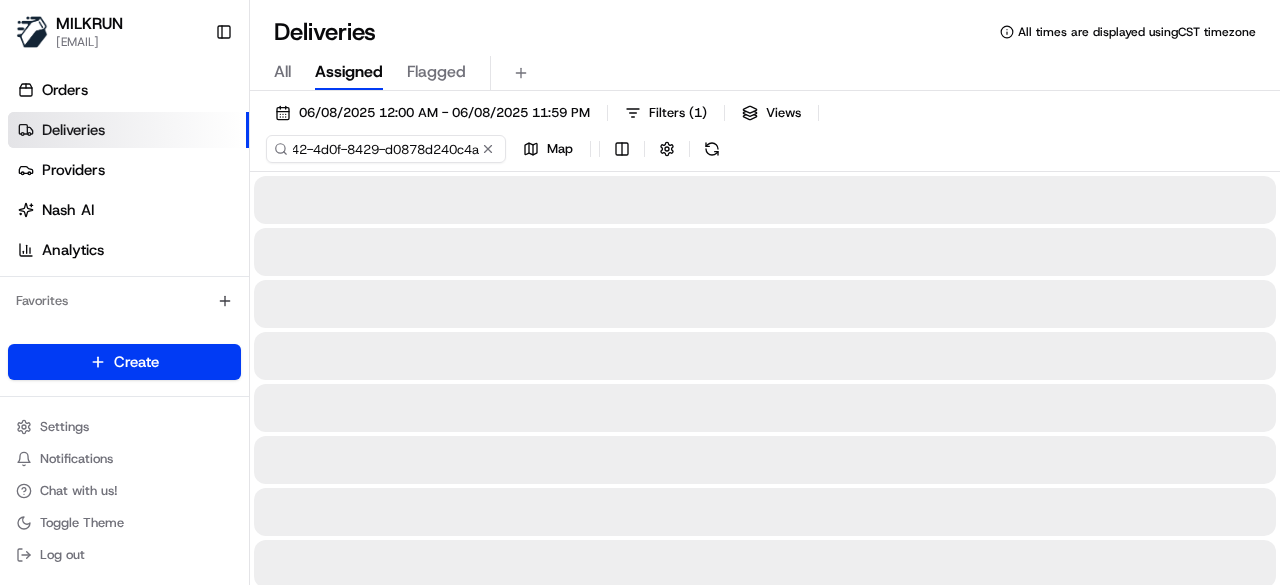 type on "ea5f6820-f942-4d0f-8429-d0878d240c4a" 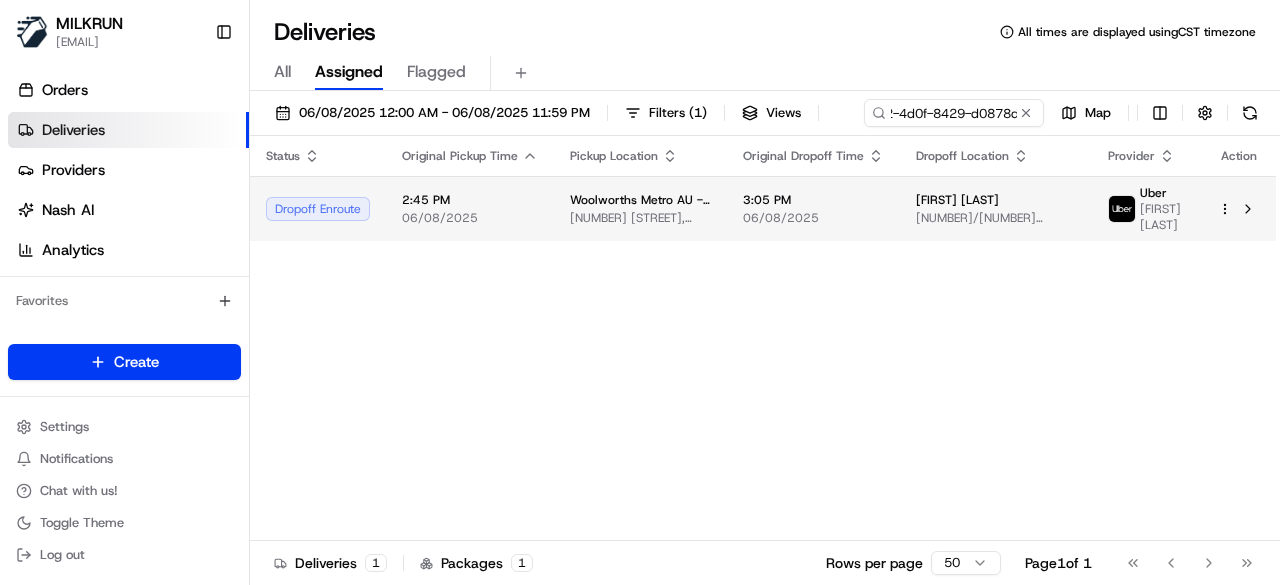click on "06/08/2025" at bounding box center (813, 218) 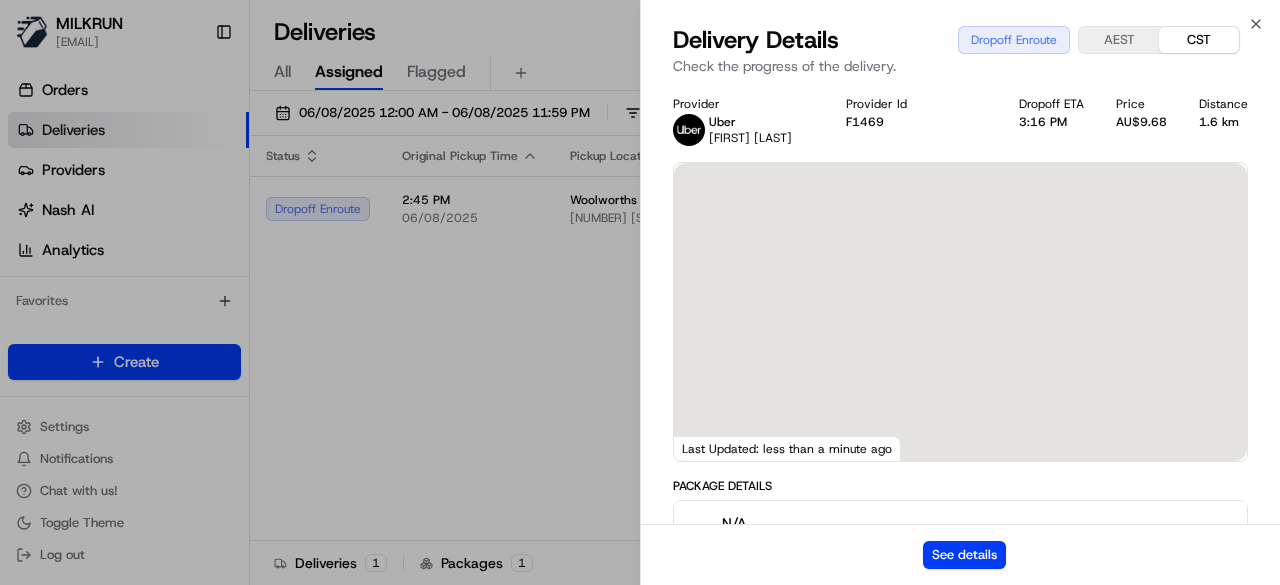 scroll, scrollTop: 0, scrollLeft: 0, axis: both 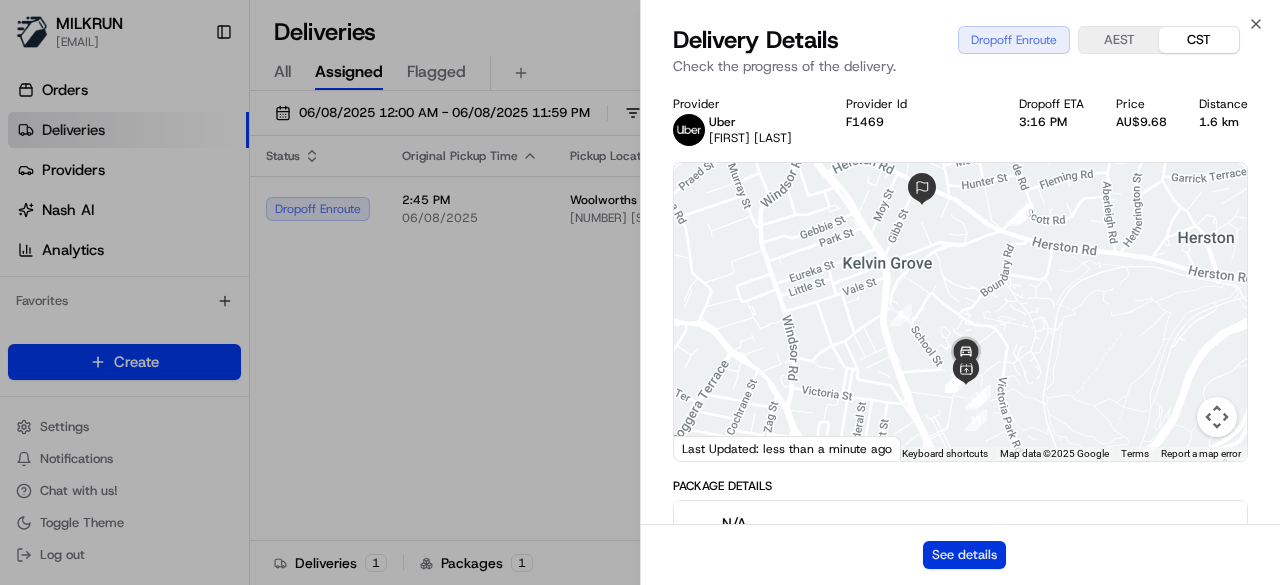 click on "See details" at bounding box center (964, 555) 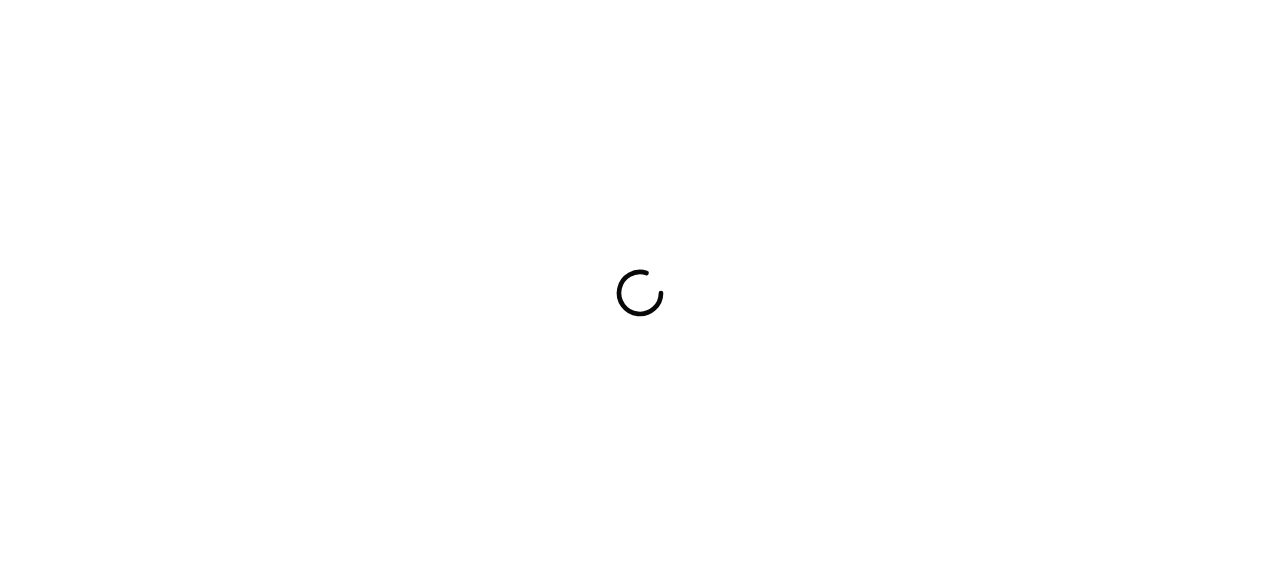 scroll, scrollTop: 0, scrollLeft: 0, axis: both 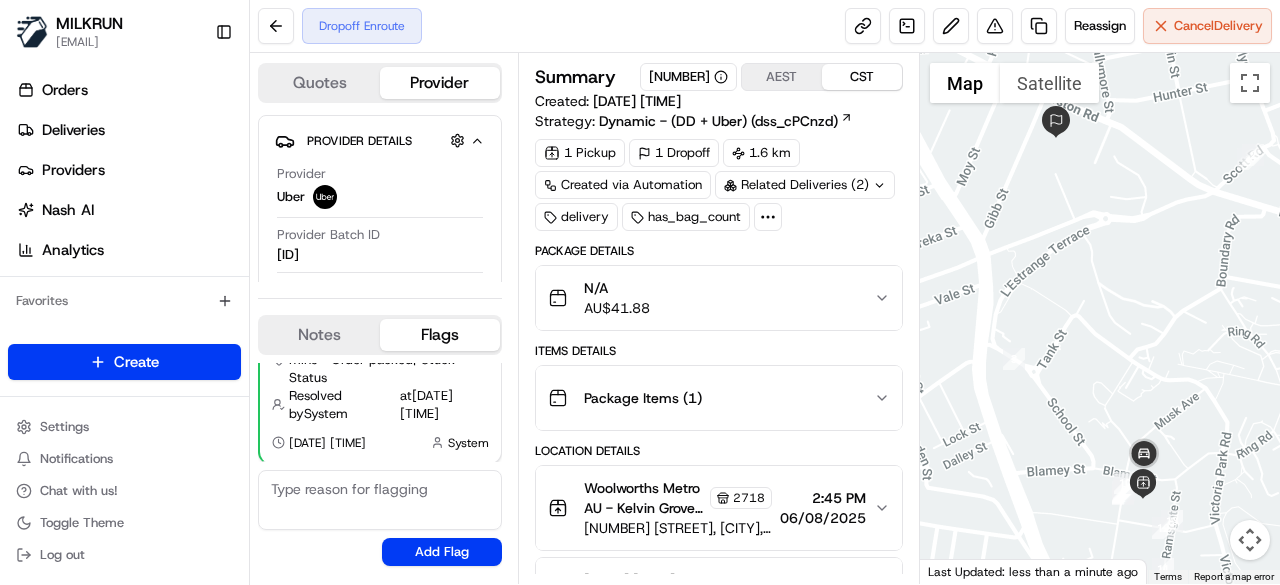 click on "Related Deliveries   (2)" at bounding box center [805, 185] 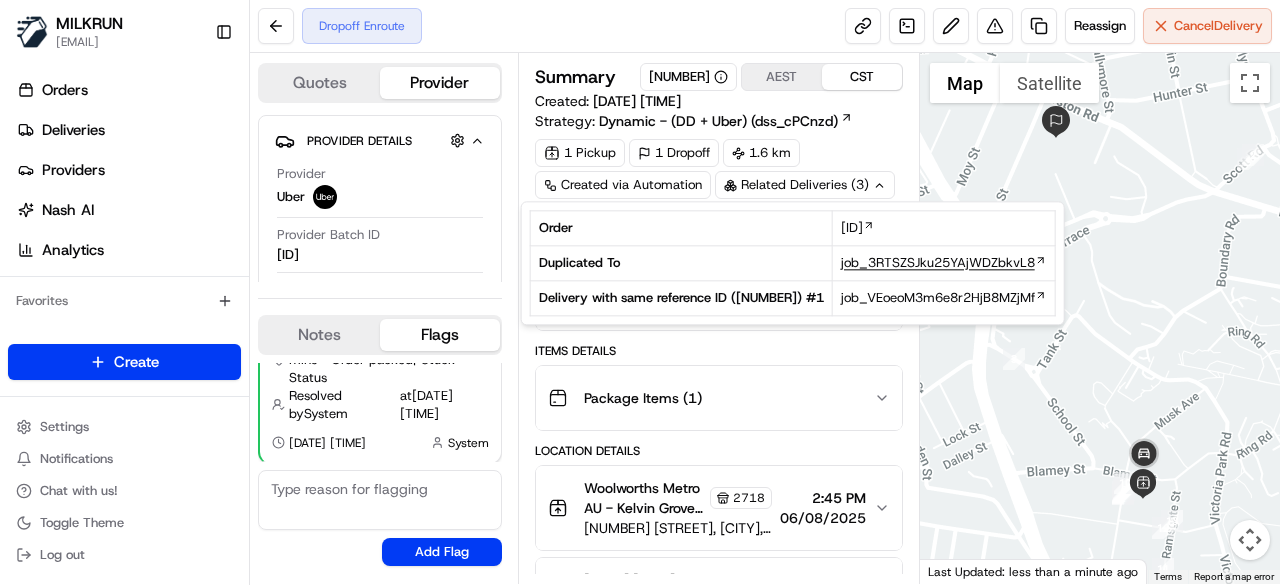 click on "job_3RTSZSJku25YAjWDZbkvL8" at bounding box center [938, 263] 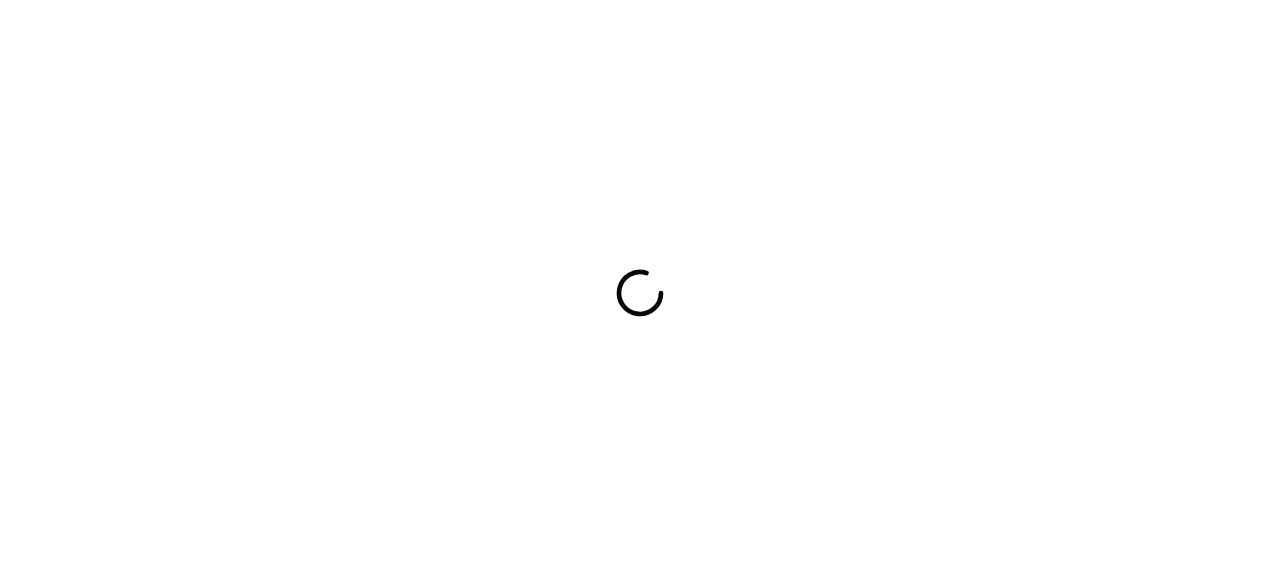scroll, scrollTop: 0, scrollLeft: 0, axis: both 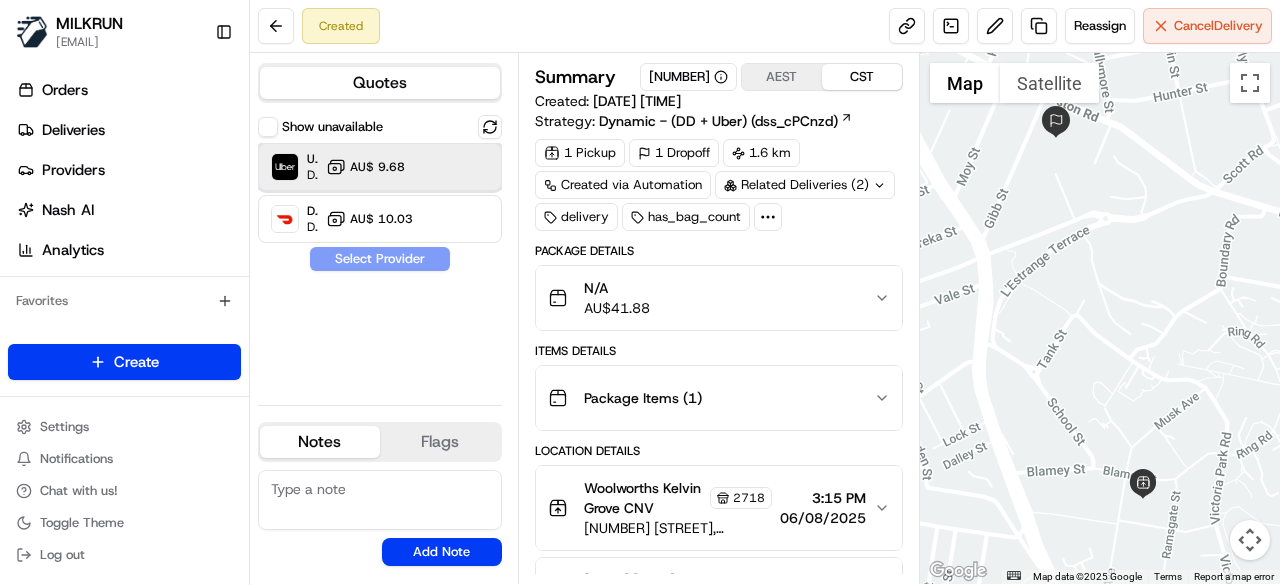 click on "Uber Dropoff ETA   26 minutes AU$   9.68" at bounding box center (380, 167) 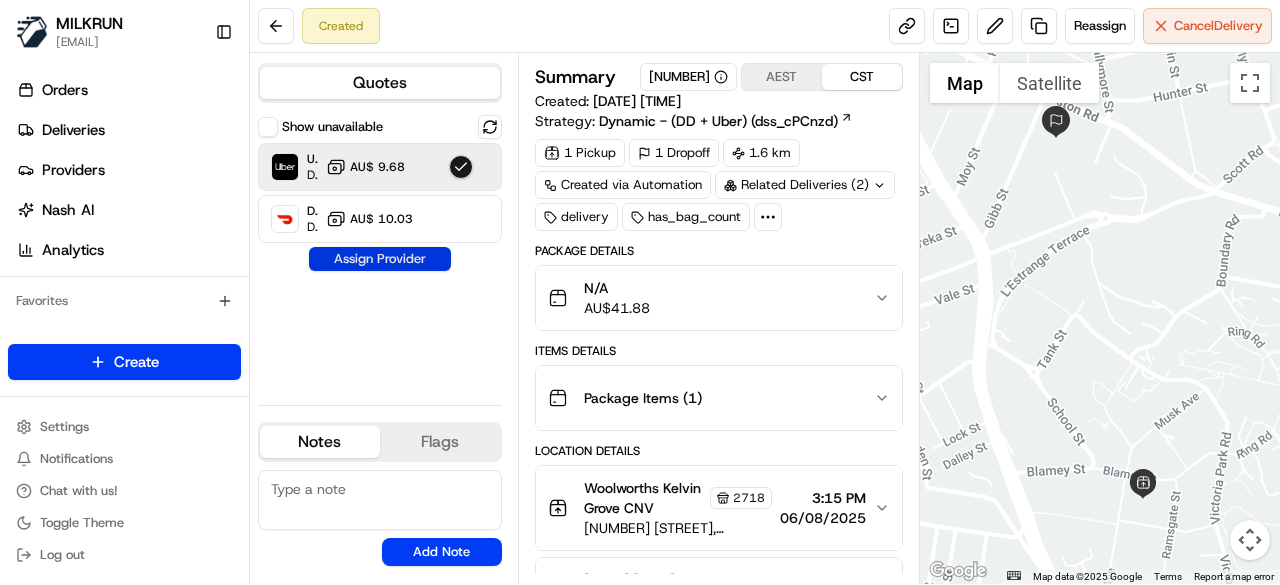 click on "Assign Provider" at bounding box center [380, 259] 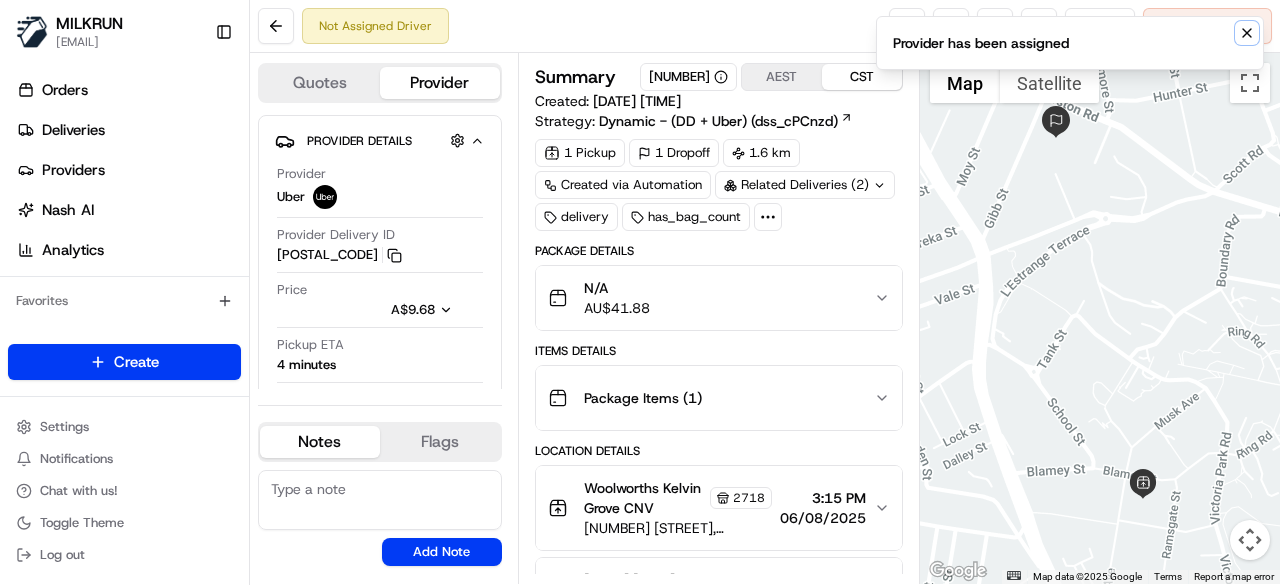 click 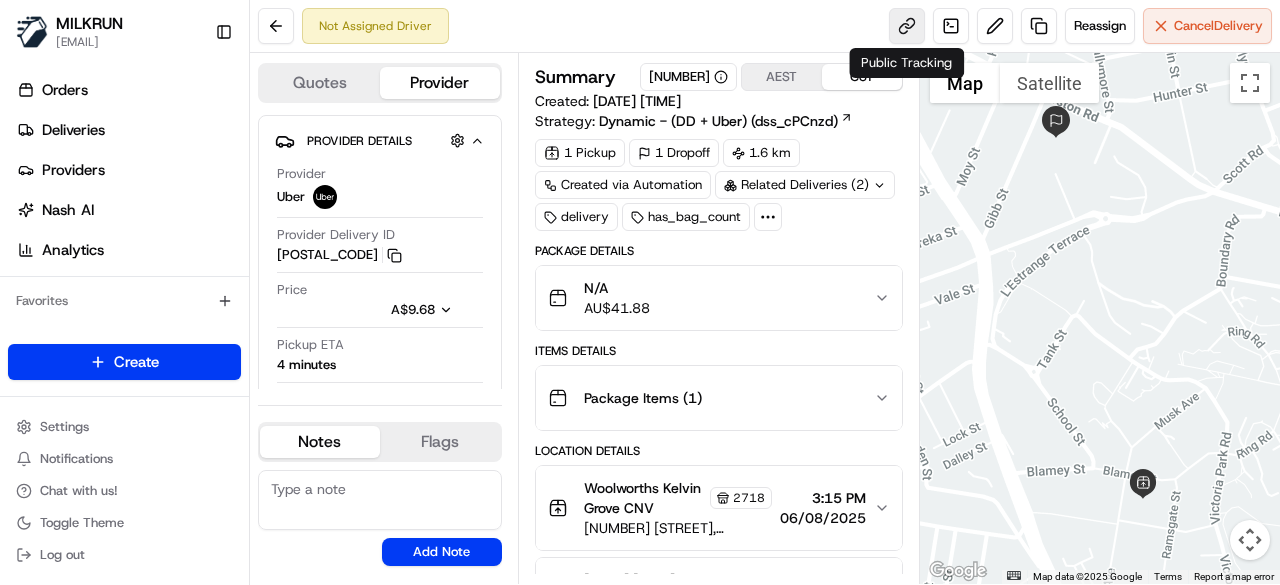 click at bounding box center (907, 26) 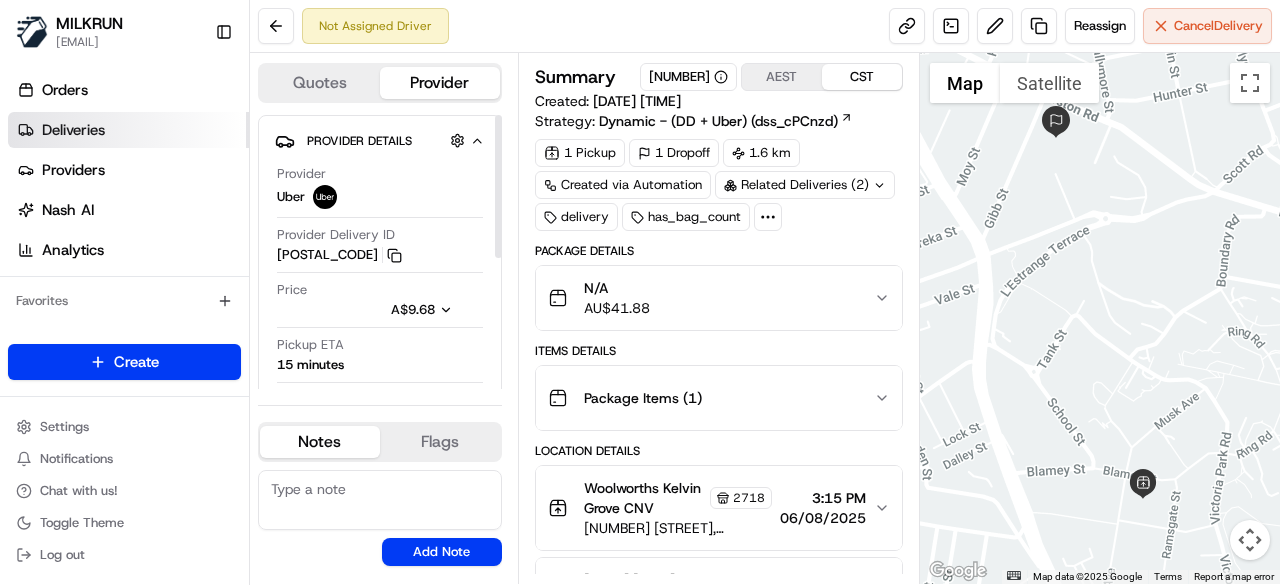 click on "Deliveries" at bounding box center (128, 130) 